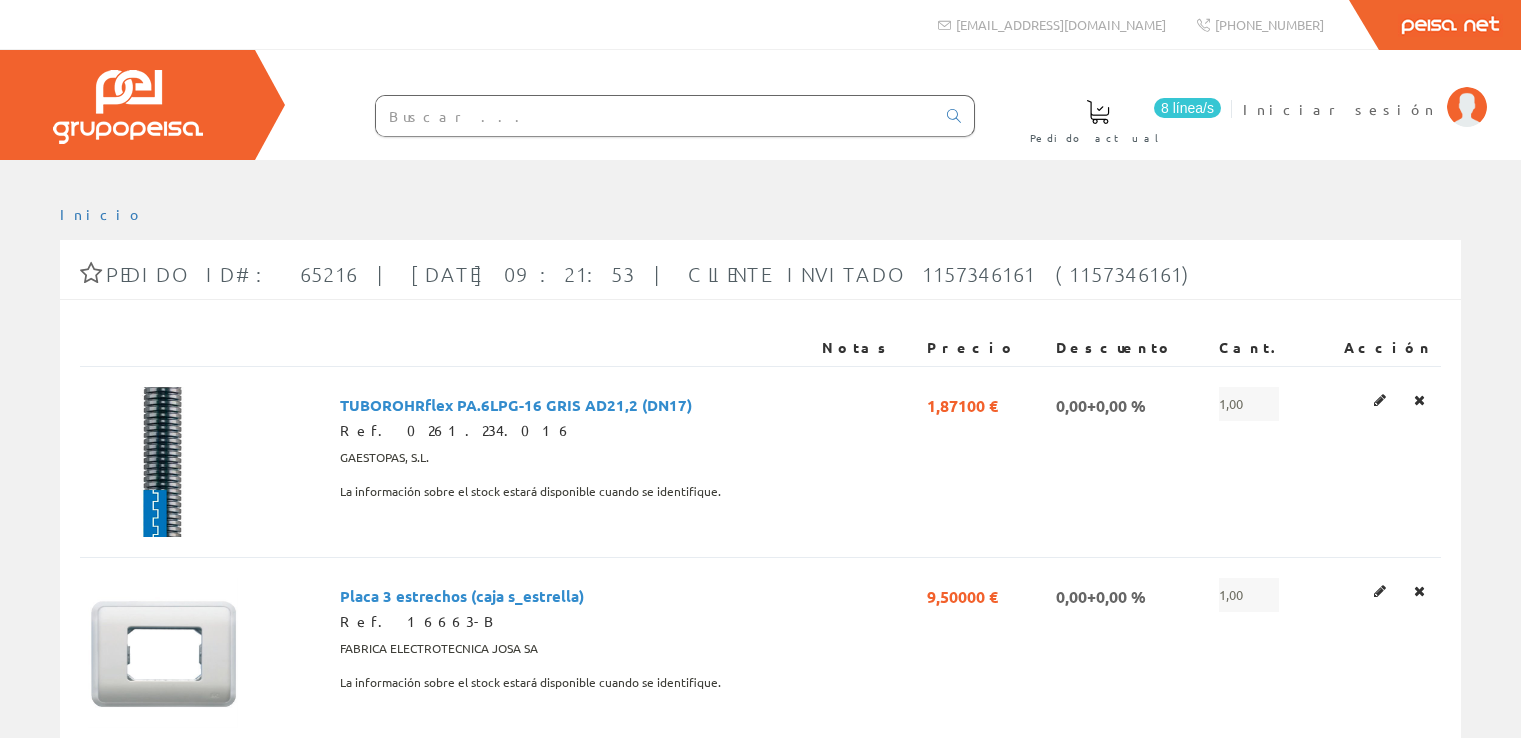 scroll, scrollTop: 1400, scrollLeft: 0, axis: vertical 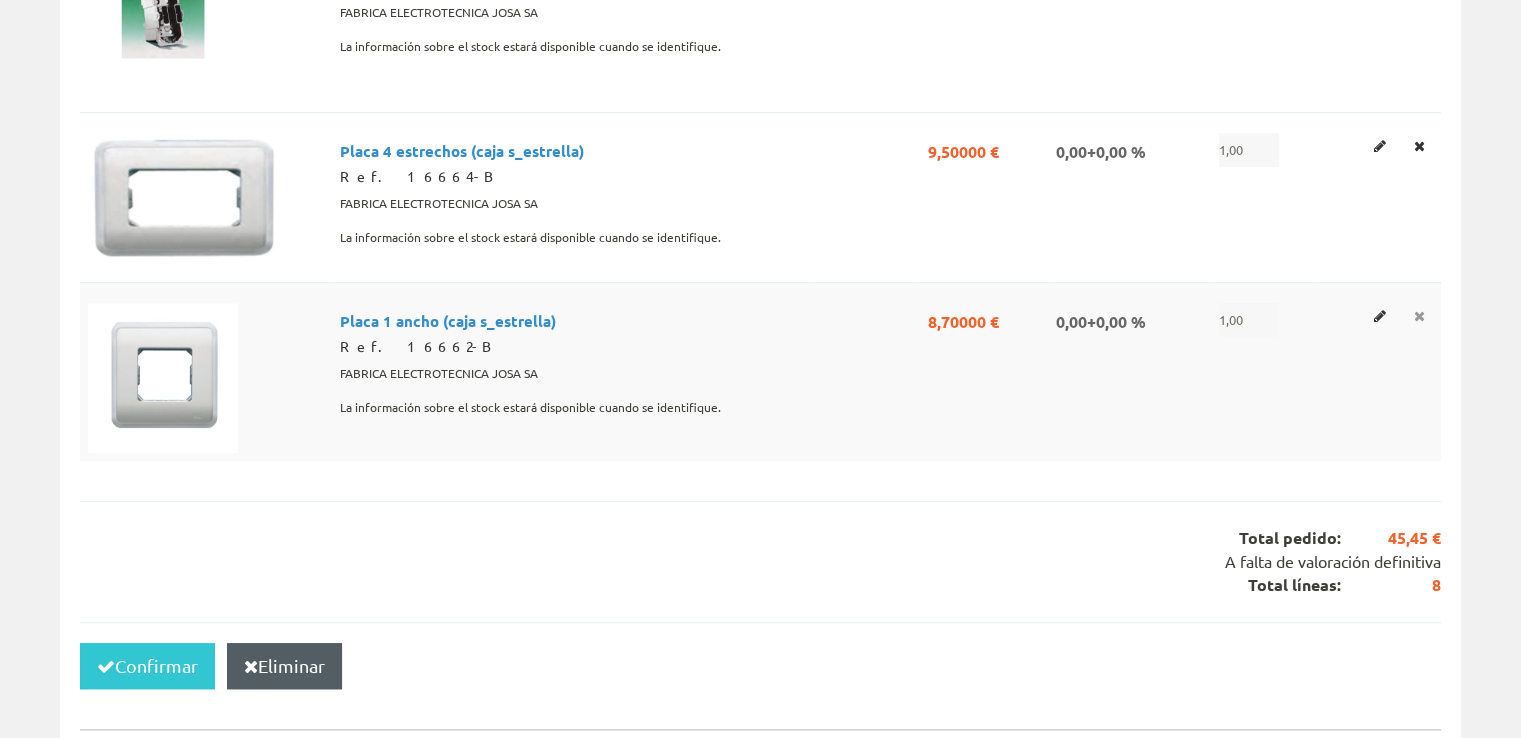 click at bounding box center (1419, -1000) 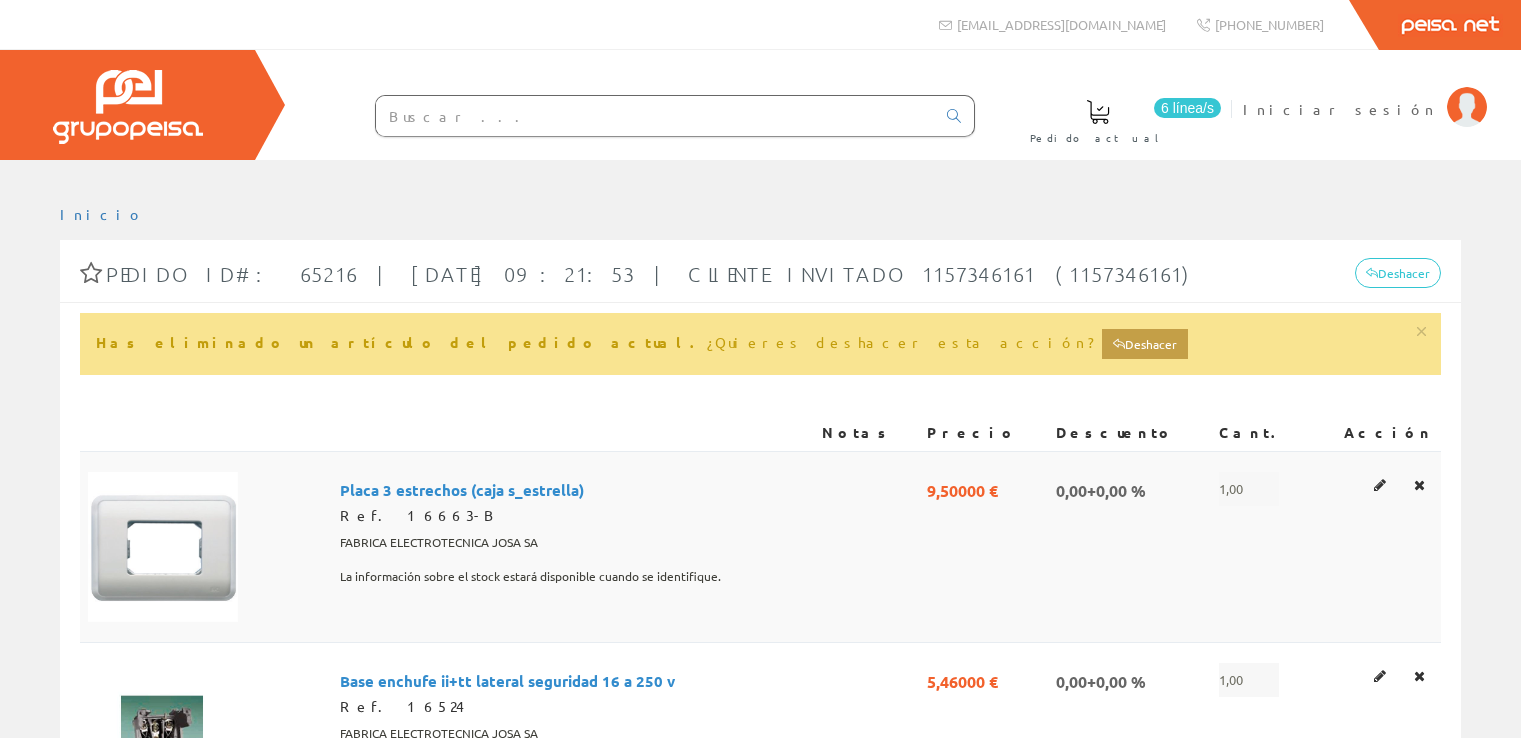 scroll, scrollTop: 0, scrollLeft: 0, axis: both 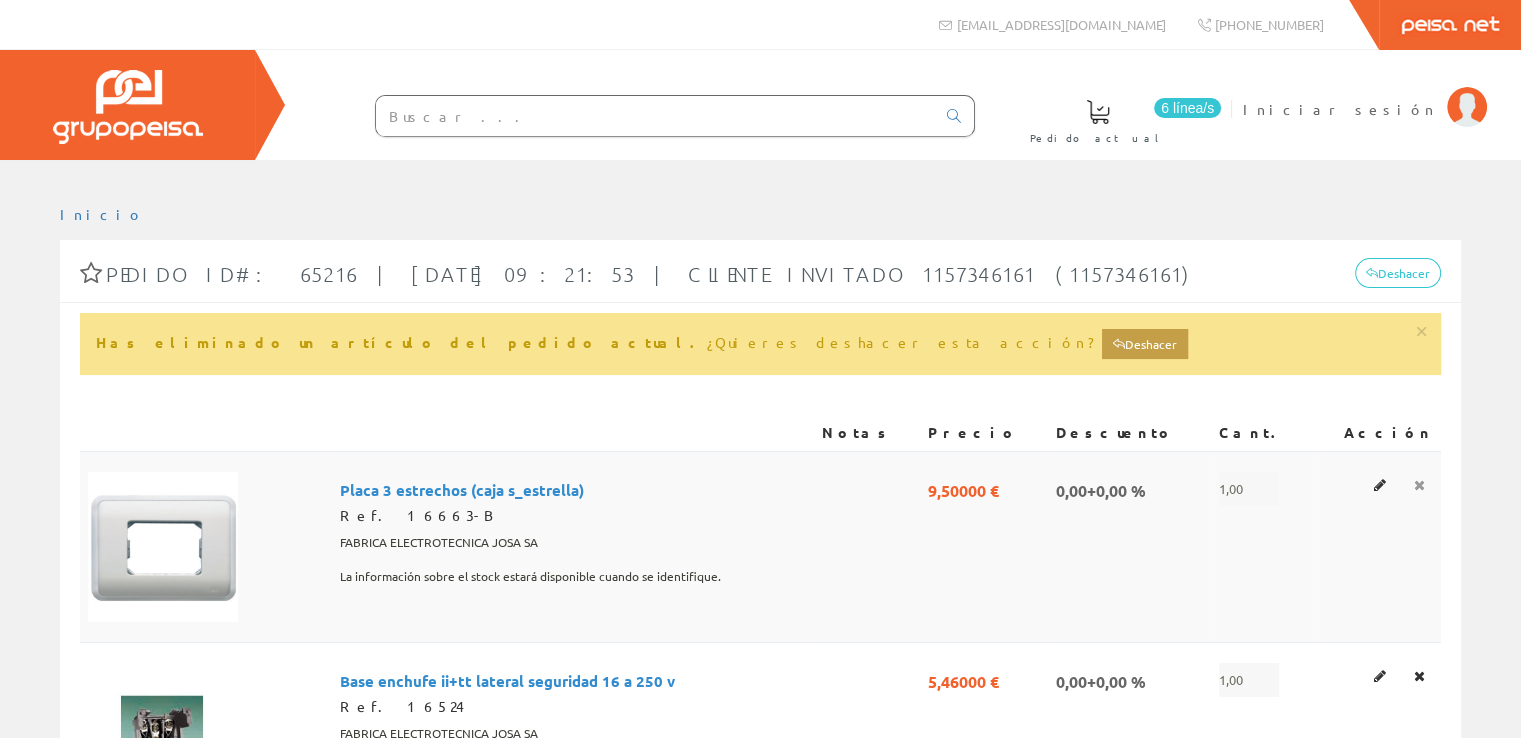 click at bounding box center [1419, 485] 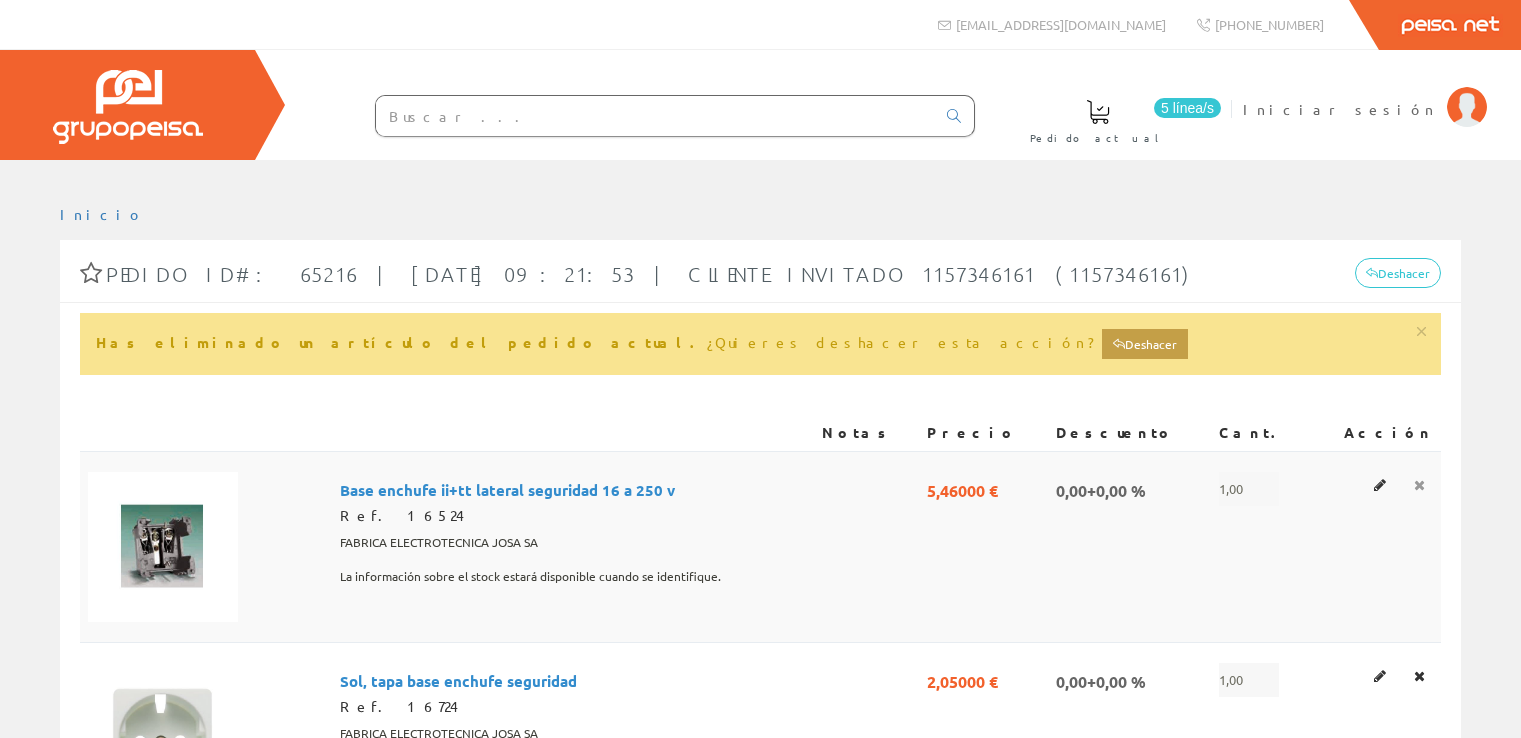scroll, scrollTop: 0, scrollLeft: 0, axis: both 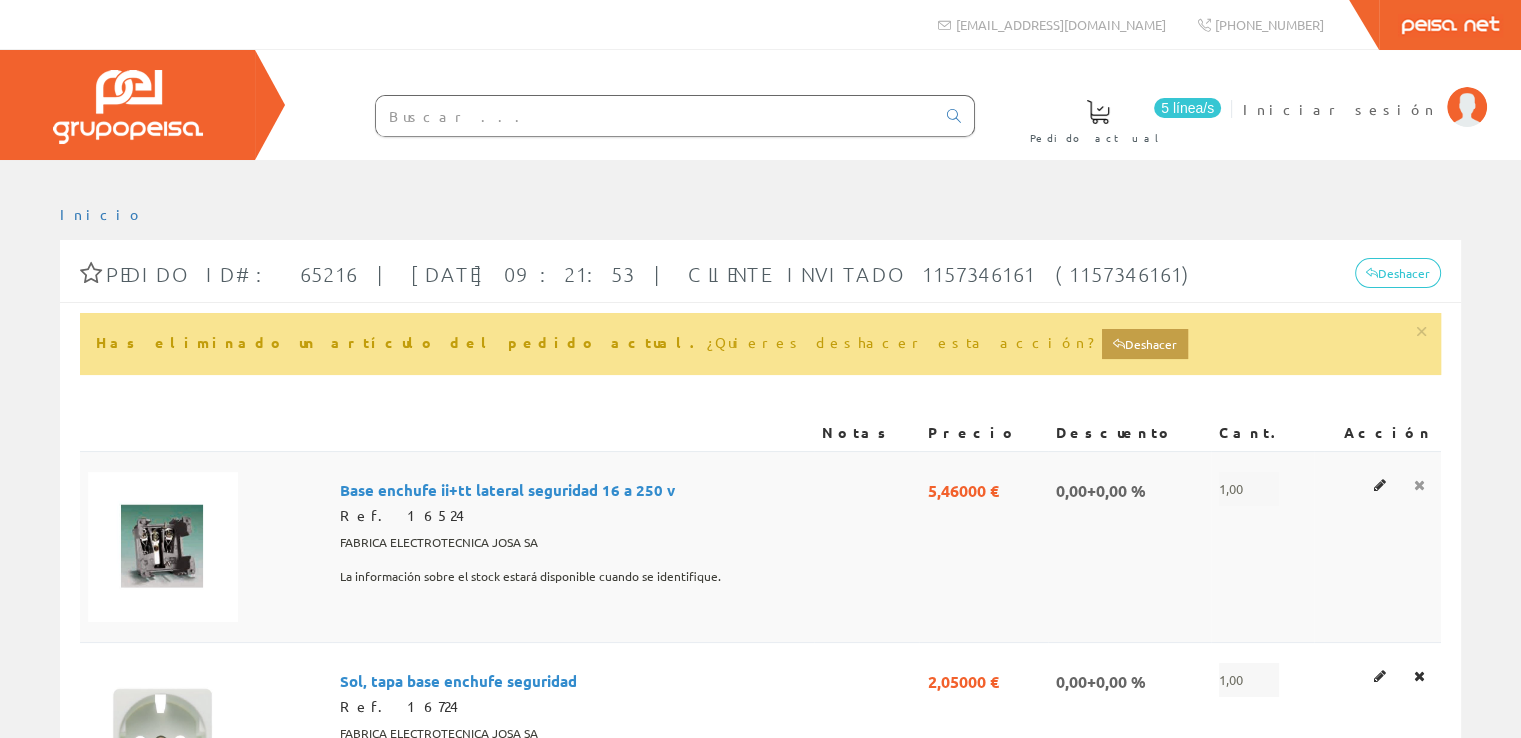 click at bounding box center (1419, 485) 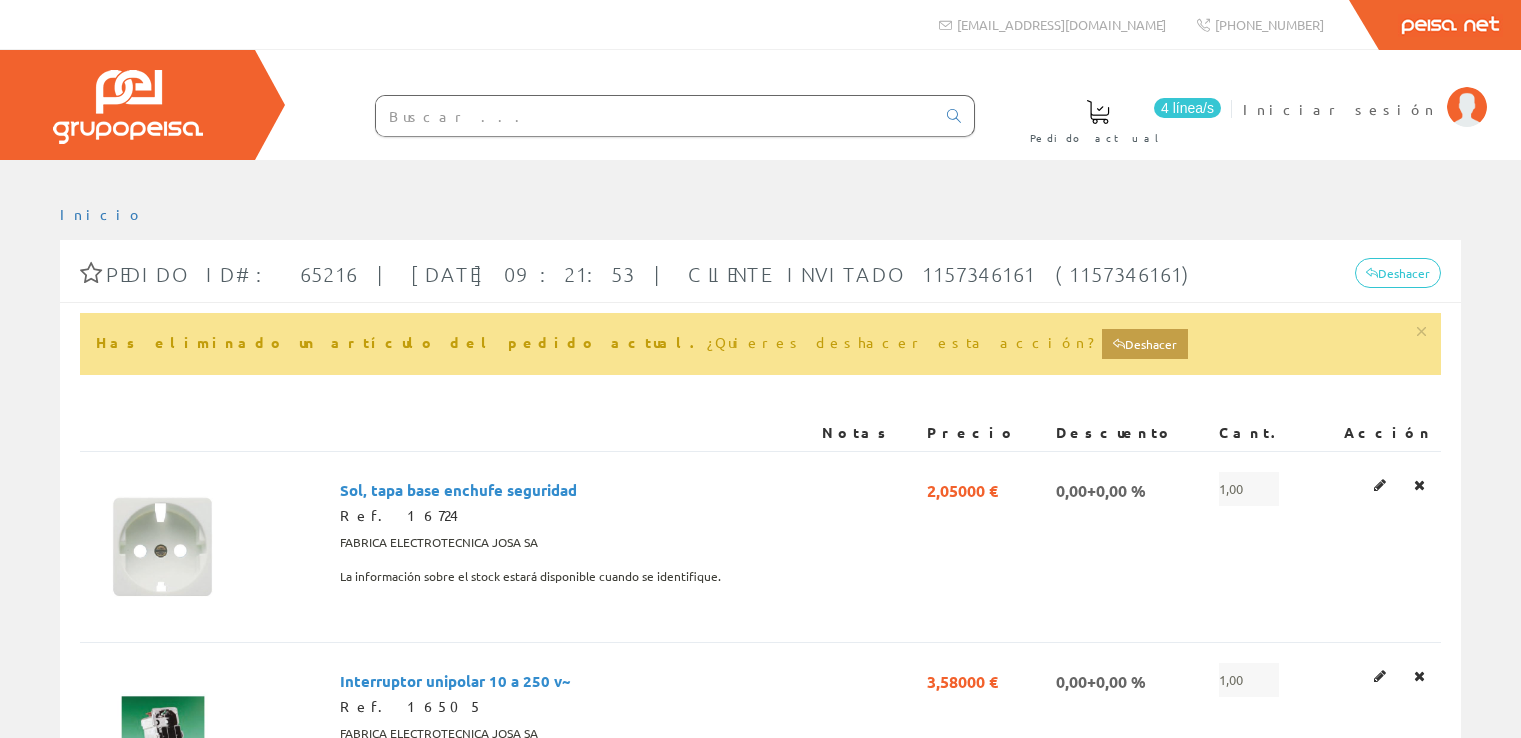 scroll, scrollTop: 0, scrollLeft: 0, axis: both 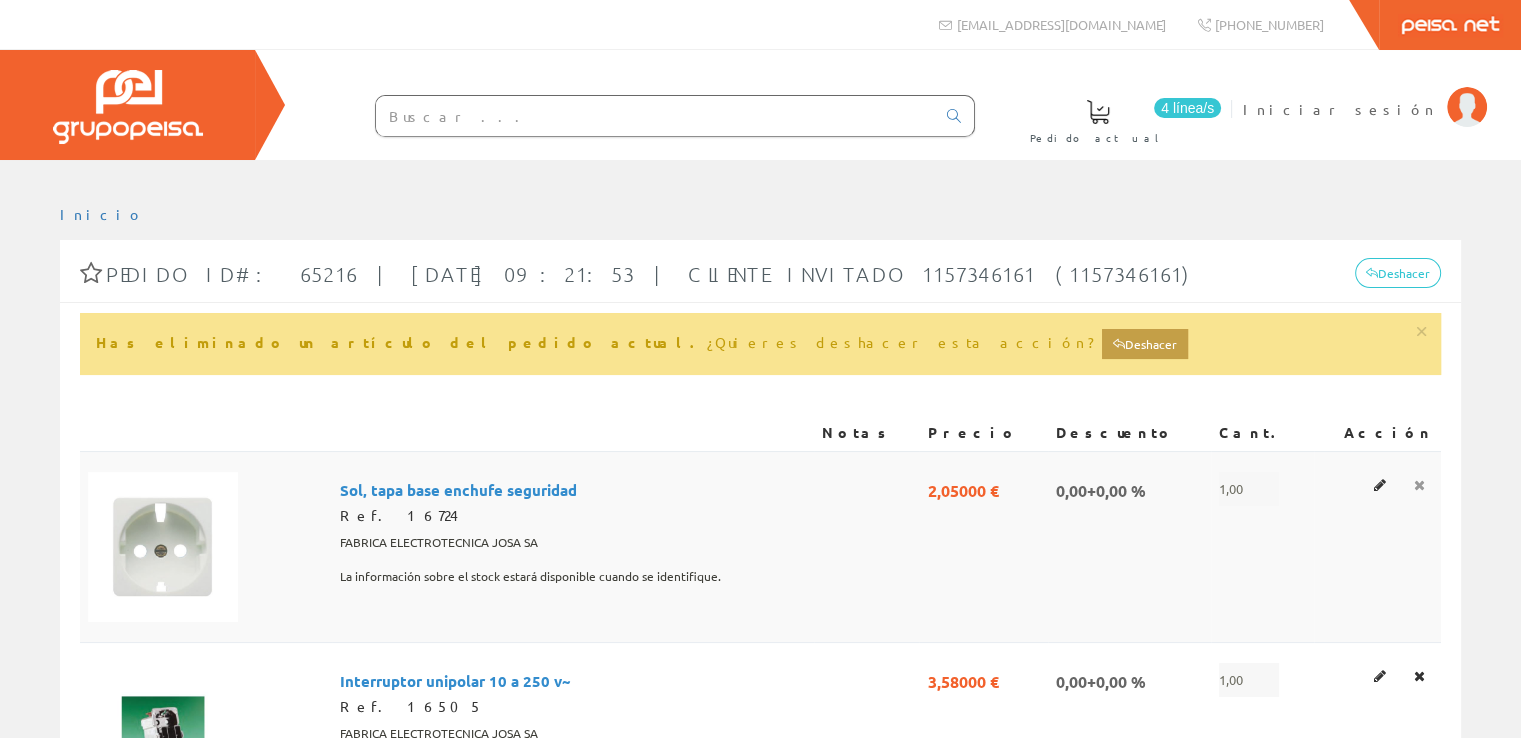click at bounding box center (1419, 485) 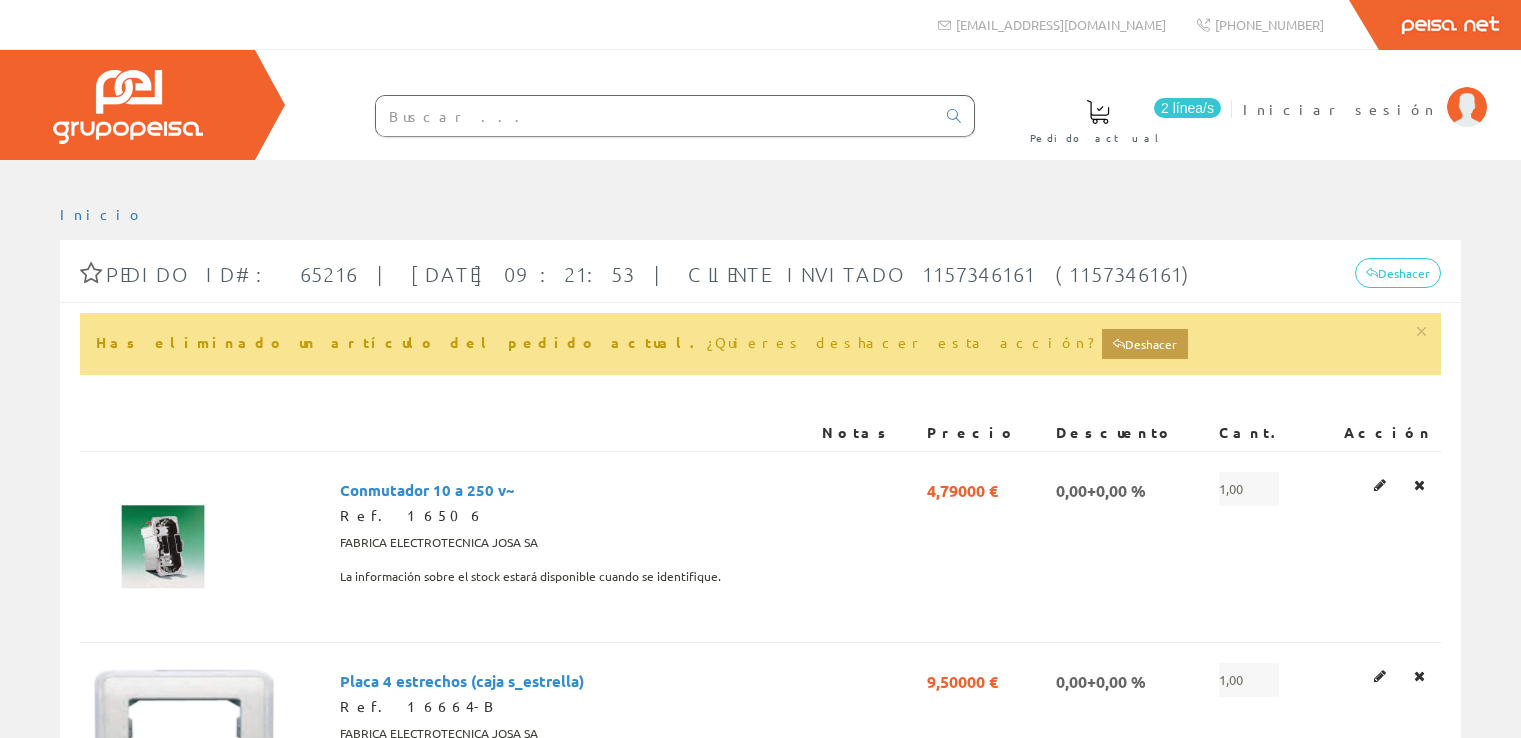 scroll, scrollTop: 0, scrollLeft: 0, axis: both 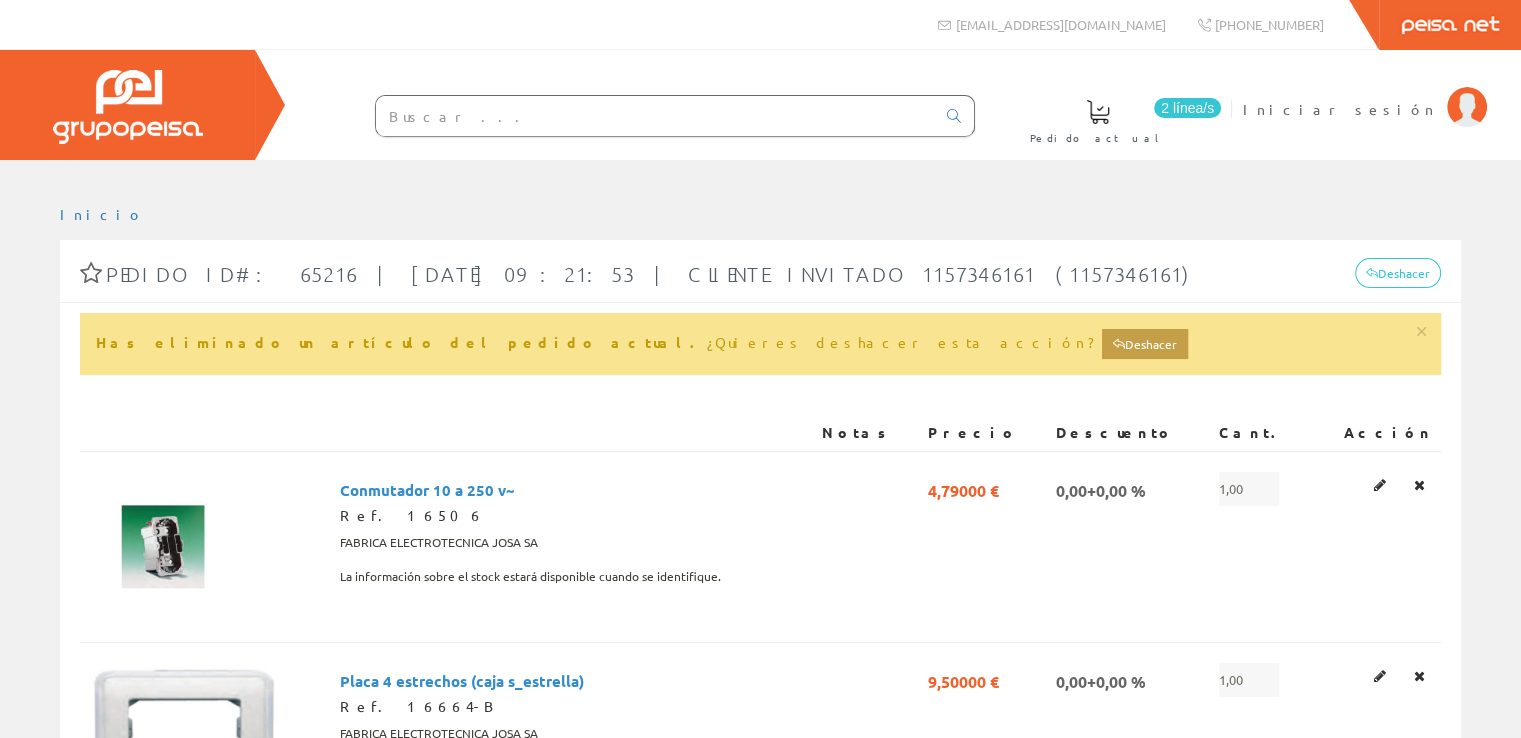 click at bounding box center (1419, 485) 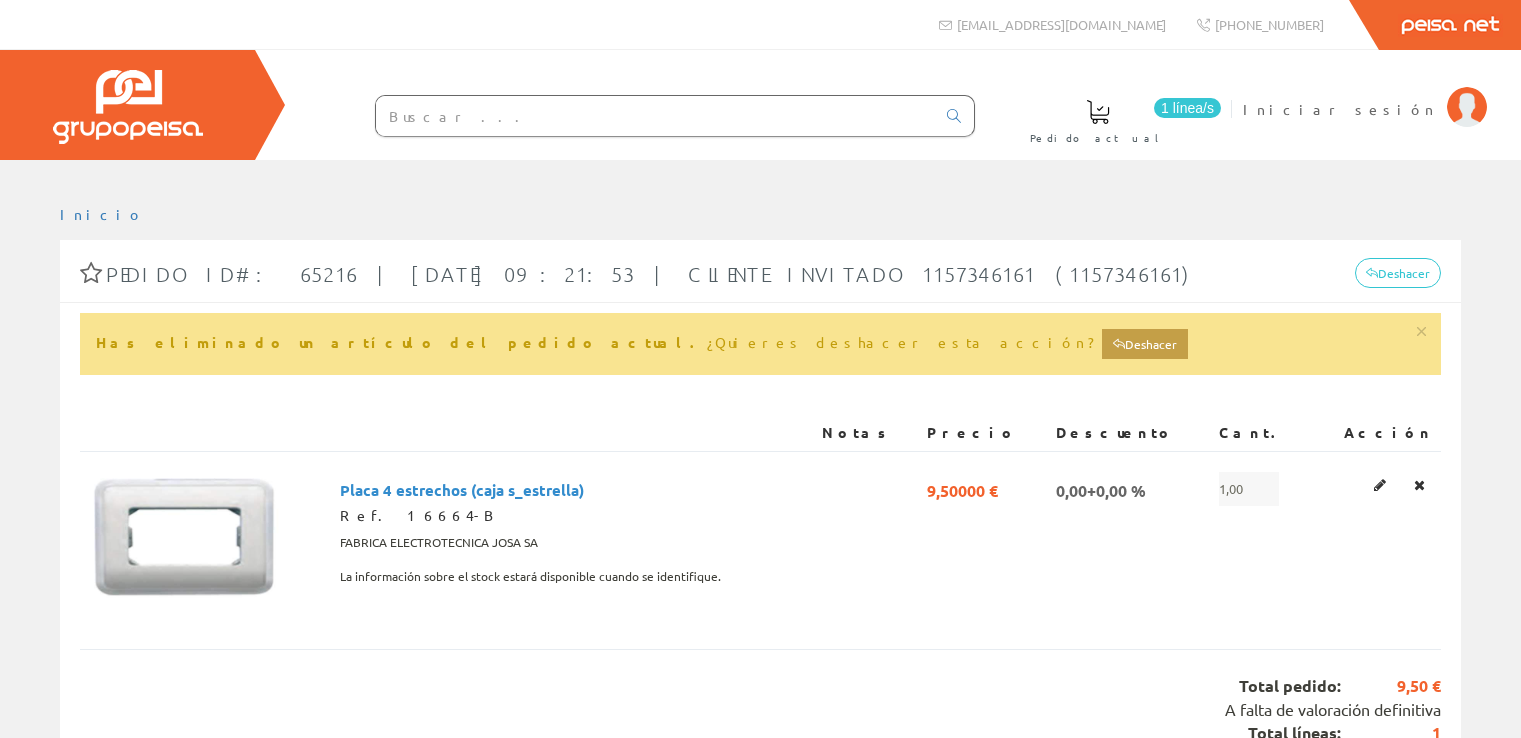 scroll, scrollTop: 0, scrollLeft: 0, axis: both 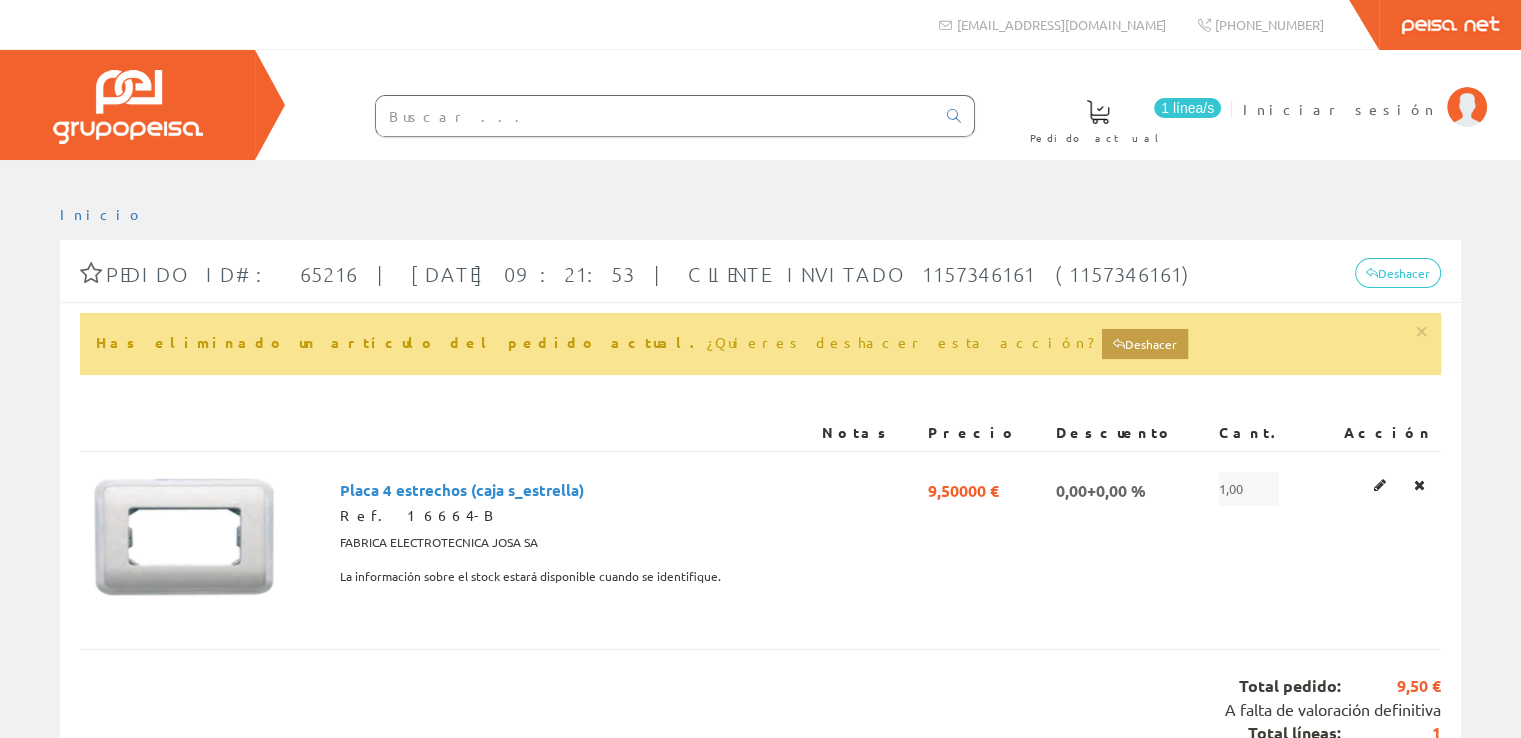 click at bounding box center (1419, 485) 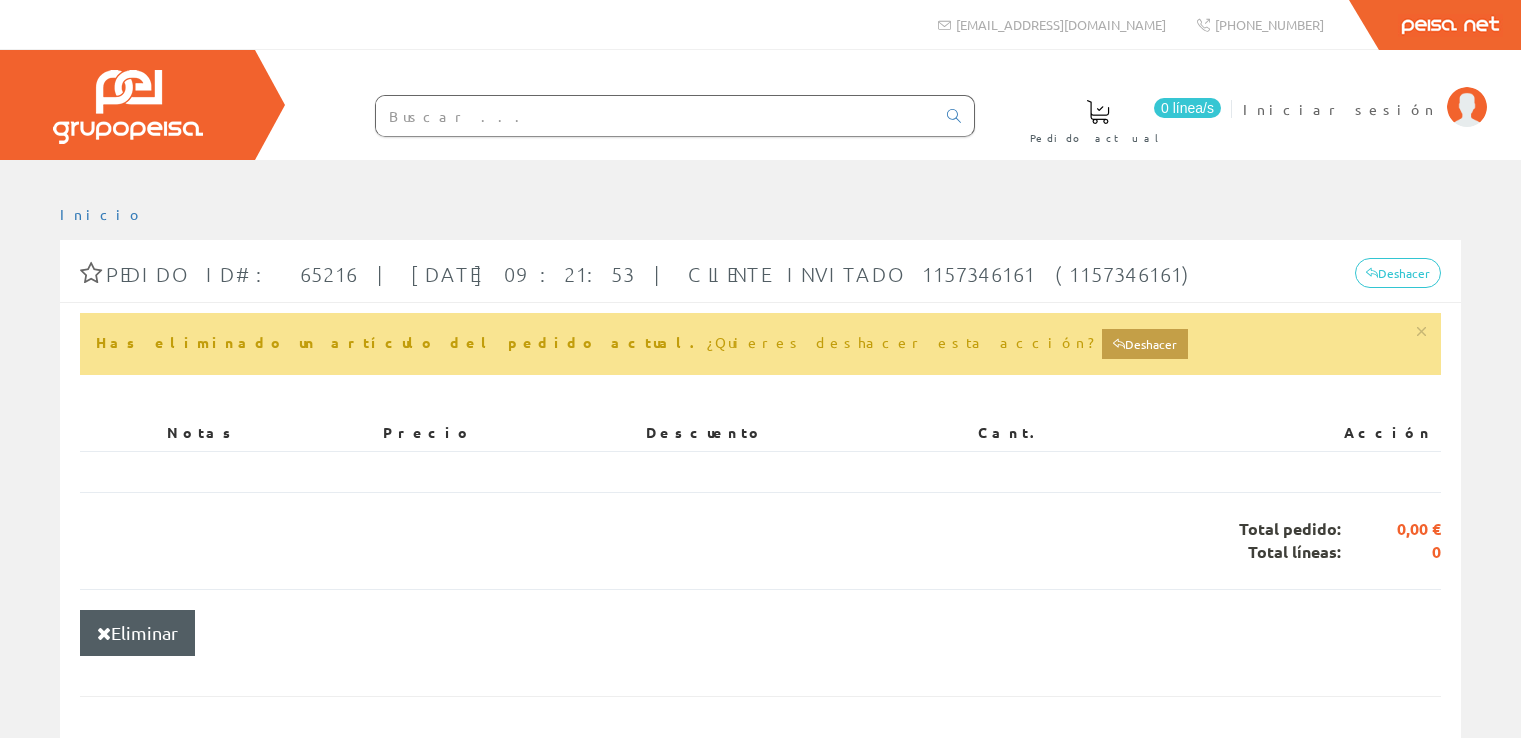 scroll, scrollTop: 0, scrollLeft: 0, axis: both 